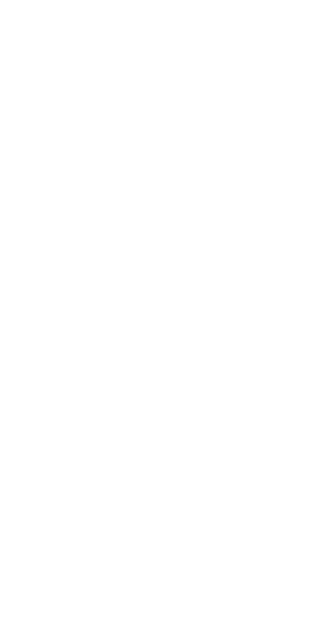 scroll, scrollTop: 0, scrollLeft: 0, axis: both 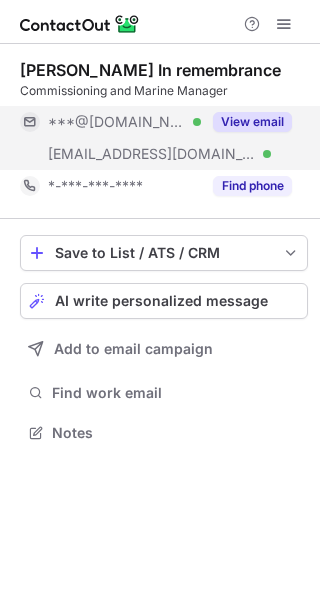 click on "View email" at bounding box center [252, 122] 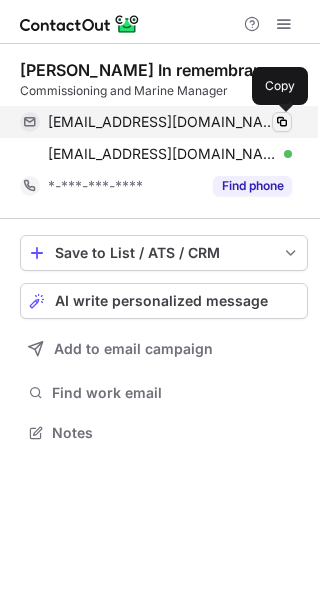 click at bounding box center (282, 122) 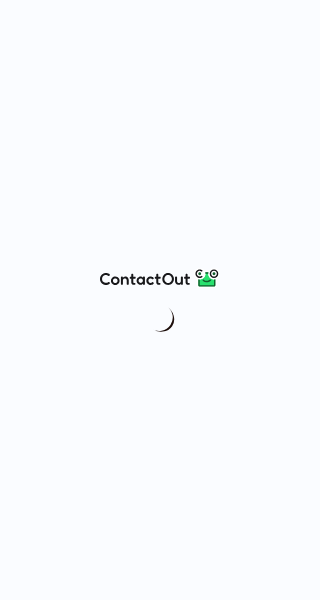 scroll, scrollTop: 0, scrollLeft: 0, axis: both 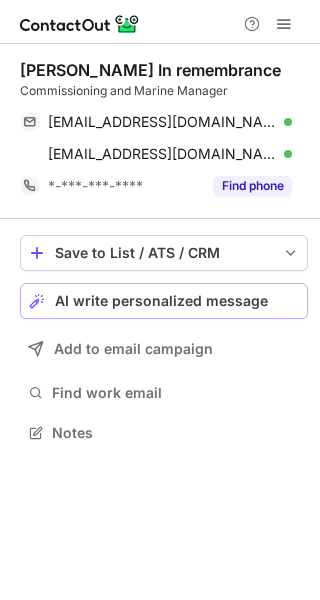 click on "AI write personalized message" at bounding box center [161, 301] 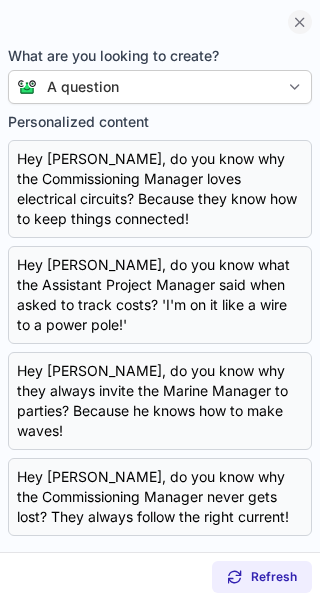 click at bounding box center (300, 22) 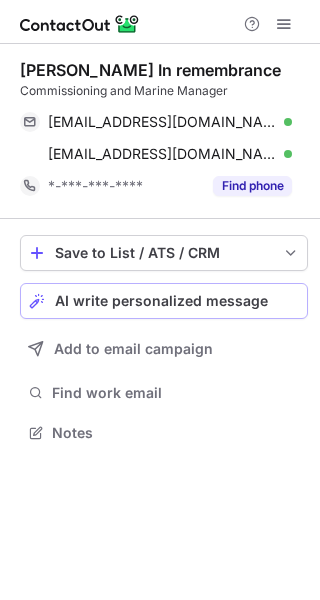 click on "AI write personalized message" at bounding box center (161, 301) 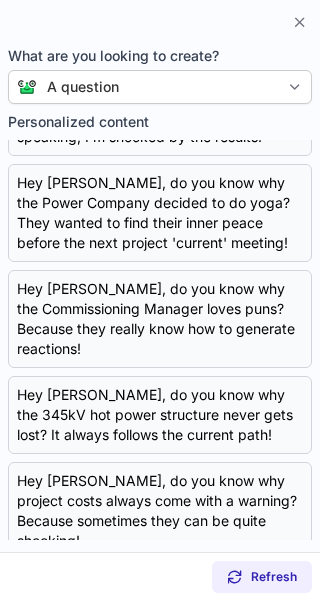 scroll, scrollTop: 0, scrollLeft: 0, axis: both 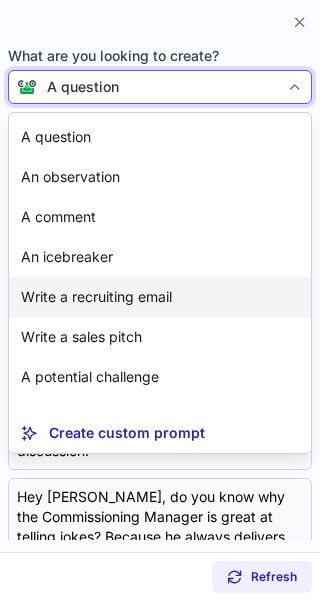 click on "Write a recruiting email" at bounding box center [160, 297] 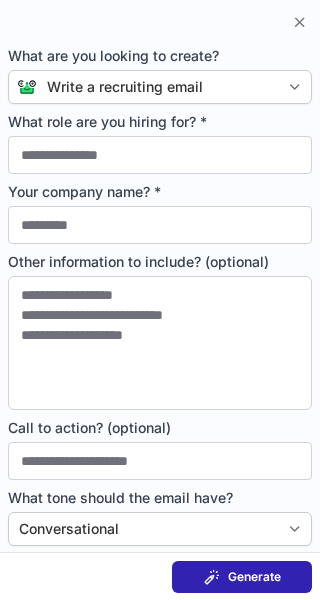 click on "Generate" at bounding box center [254, 577] 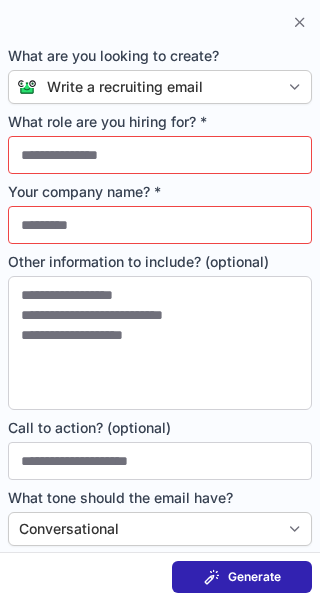 click on "Generate" at bounding box center (254, 577) 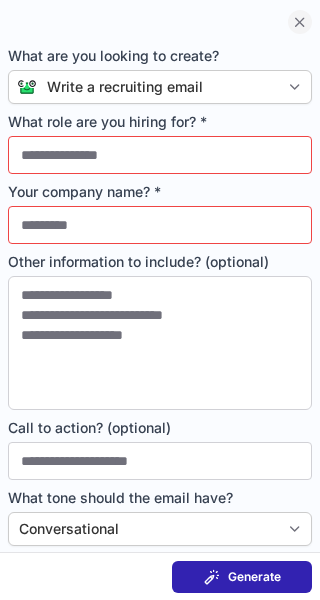 click at bounding box center [300, 22] 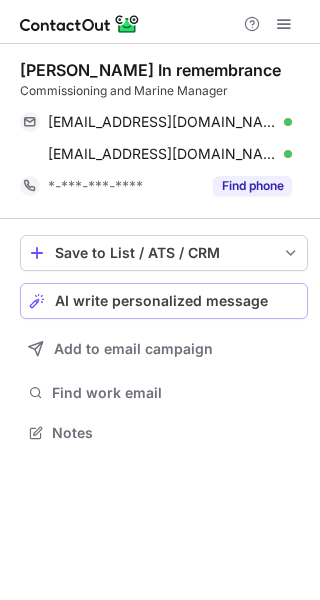 click on "AI write personalized message" at bounding box center [161, 301] 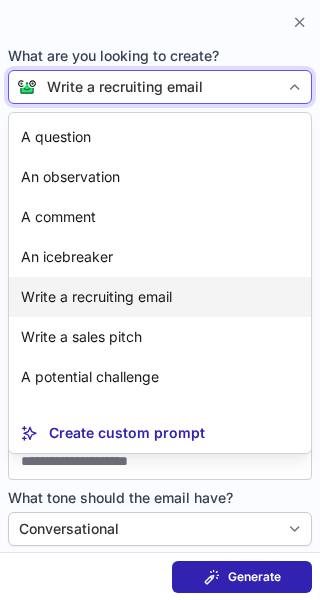 scroll, scrollTop: 36, scrollLeft: 0, axis: vertical 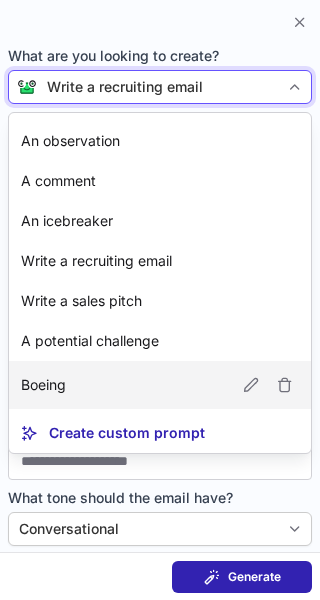 click on "Boeing Edit" at bounding box center (160, 385) 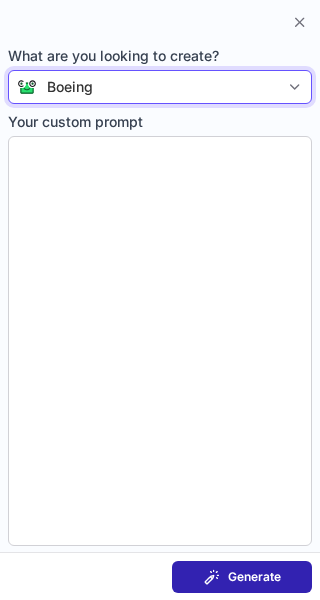type on "**********" 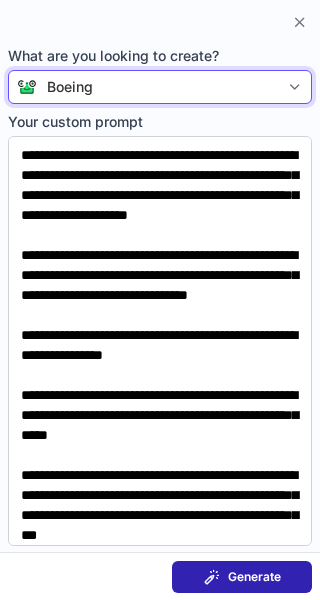 click on "Generate" at bounding box center [254, 577] 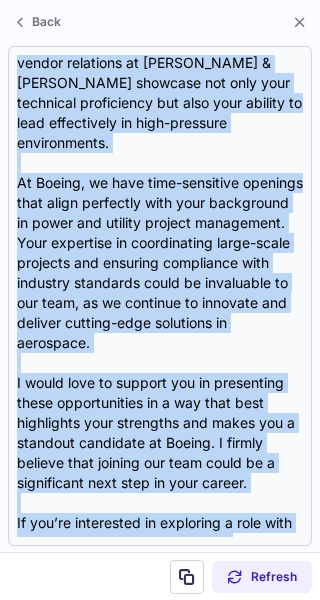 scroll, scrollTop: 478, scrollLeft: 0, axis: vertical 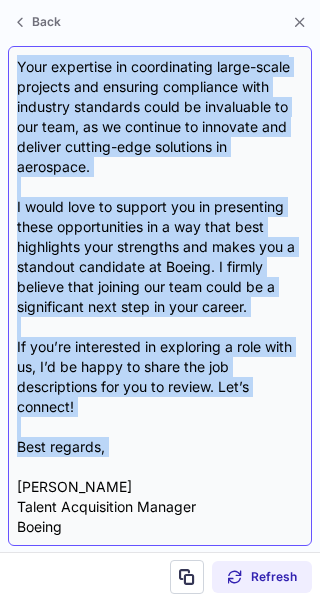 drag, startPoint x: 14, startPoint y: 146, endPoint x: 120, endPoint y: 465, distance: 336.15027 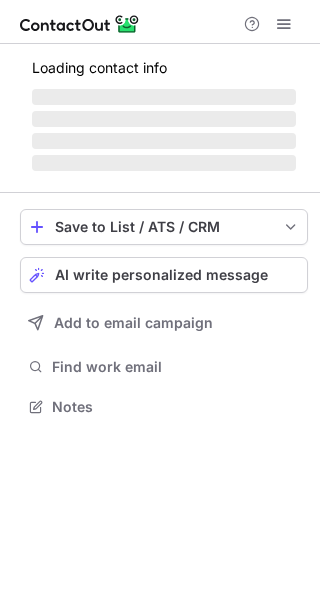 scroll, scrollTop: 0, scrollLeft: 0, axis: both 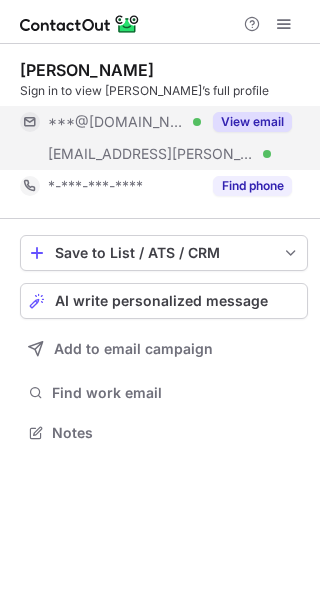 click on "View email" at bounding box center [252, 122] 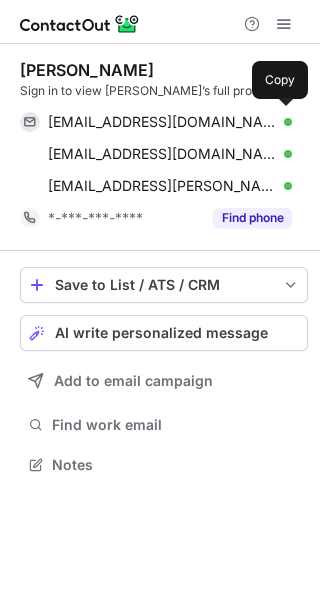 scroll, scrollTop: 10, scrollLeft: 10, axis: both 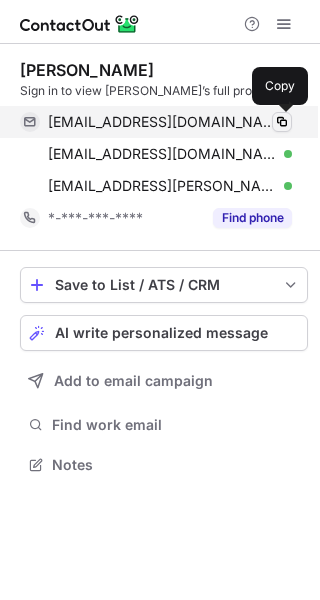 click at bounding box center (282, 122) 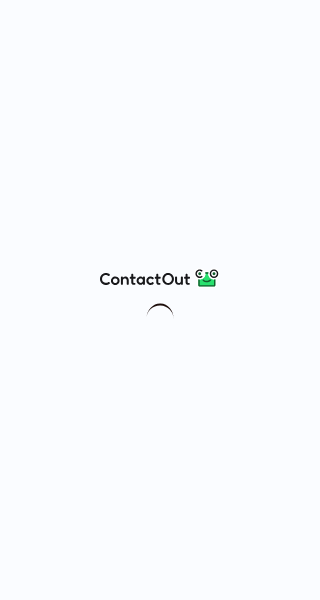 scroll, scrollTop: 0, scrollLeft: 0, axis: both 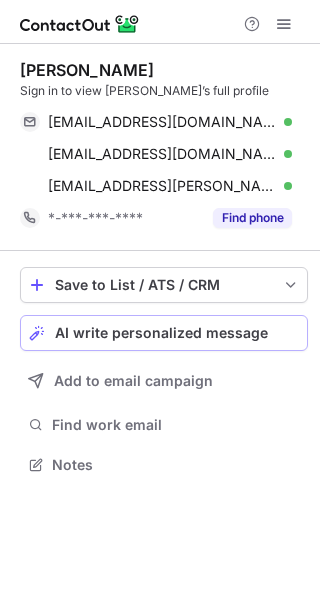 click on "AI write personalized message" at bounding box center [164, 333] 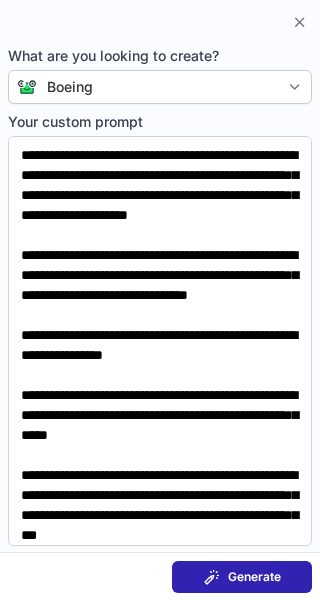 click on "Generate" at bounding box center (254, 577) 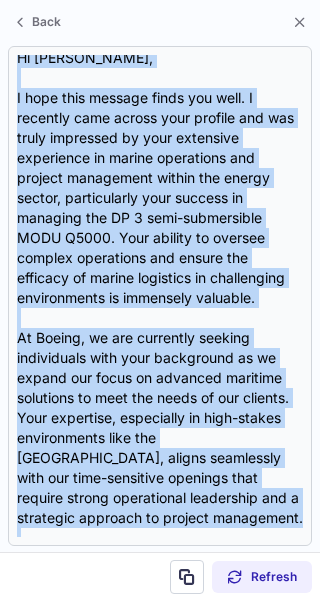 scroll, scrollTop: 458, scrollLeft: 0, axis: vertical 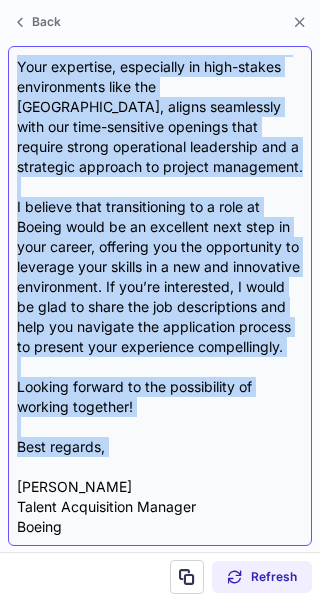 drag, startPoint x: 14, startPoint y: 142, endPoint x: 132, endPoint y: 462, distance: 341.06305 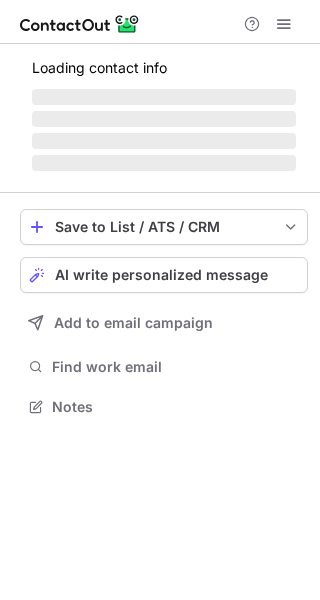 scroll, scrollTop: 0, scrollLeft: 0, axis: both 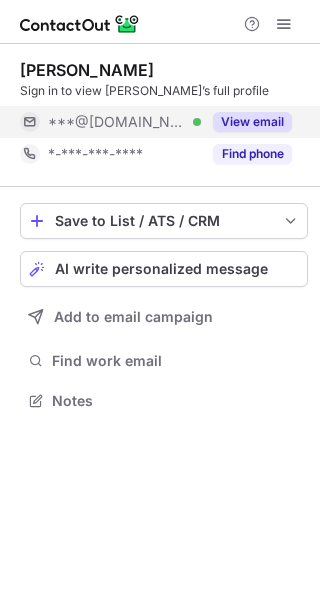 click on "View email" at bounding box center [252, 122] 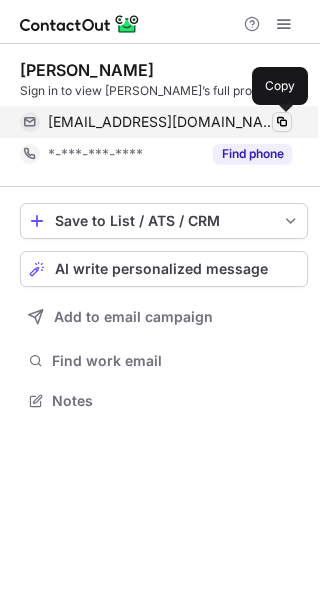 click at bounding box center [282, 122] 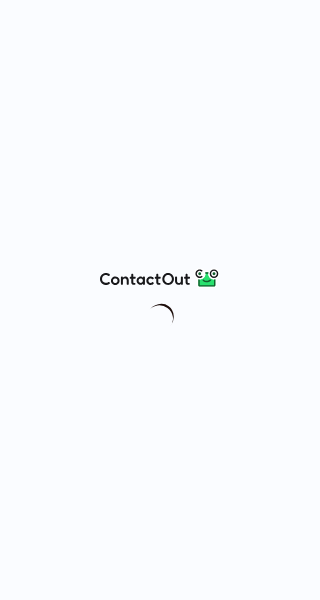 scroll, scrollTop: 0, scrollLeft: 0, axis: both 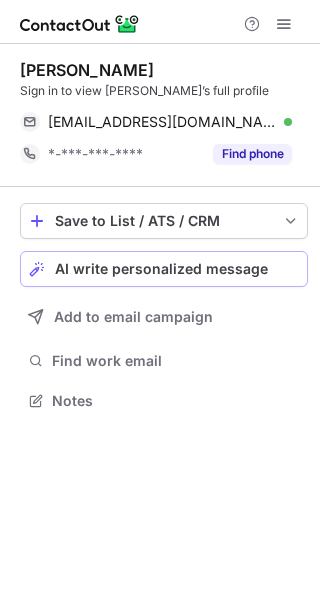 click on "AI write personalized message" at bounding box center (164, 269) 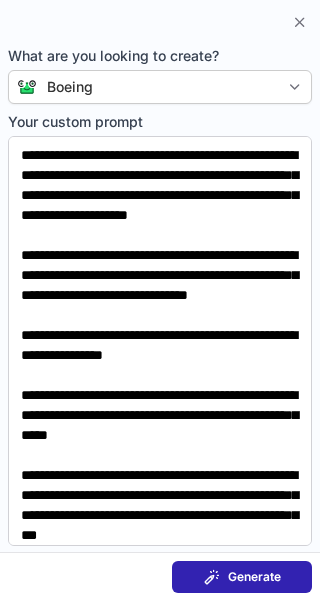 click on "Generate" at bounding box center (242, 577) 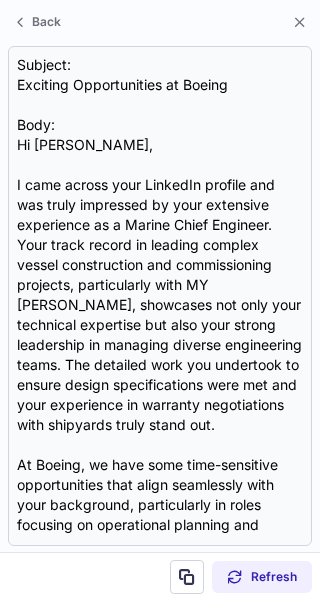 click on "Subject: Exciting Opportunities at Boeing Body: Hi Mark, I came across your LinkedIn profile and was truly impressed by your extensive experience as a Marine Chief Engineer. Your track record in leading complex vessel construction and commissioning projects, particularly with MY Stella Maris, showcases not only your technical expertise but also your strong leadership in managing diverse engineering teams. The detailed work you undertook to ensure design specifications were met and your experience in warranty negotiations with shipyards truly stand out.  At Boeing, we have some time-sensitive opportunities that align seamlessly with your background, particularly in roles focusing on operational planning and safety management within our aerospace divisions. Your skills in managing operational budgets and personnel recruitment would contribute immensely to our projects, especially as we look to enhance our engineering capabilities. Best regards, Jeffrey Hill  Talent Acquisition Manager  Boeing" at bounding box center (160, 296) 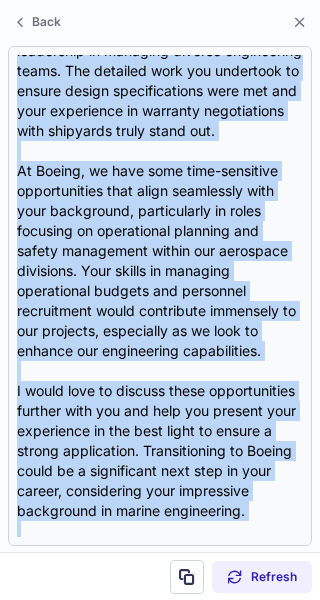 scroll, scrollTop: 538, scrollLeft: 0, axis: vertical 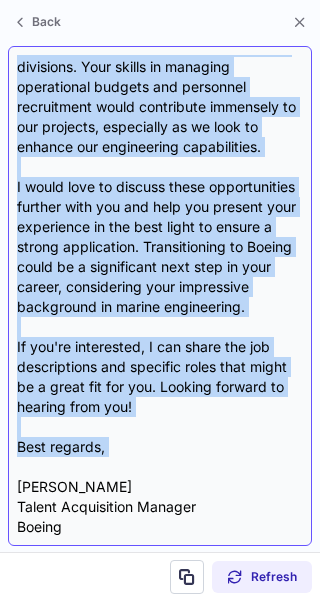 drag, startPoint x: 7, startPoint y: 144, endPoint x: 150, endPoint y: 458, distance: 345.029 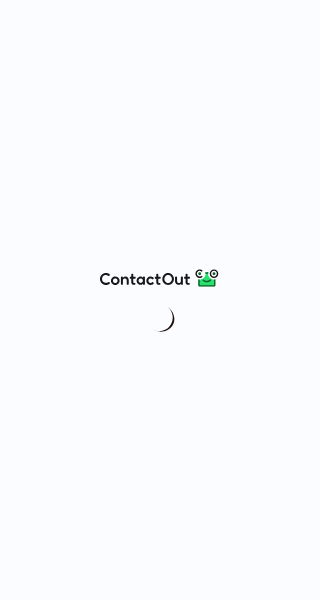 scroll, scrollTop: 0, scrollLeft: 0, axis: both 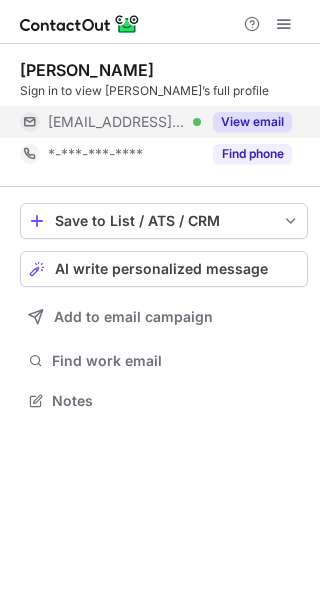 click on "View email" at bounding box center [252, 122] 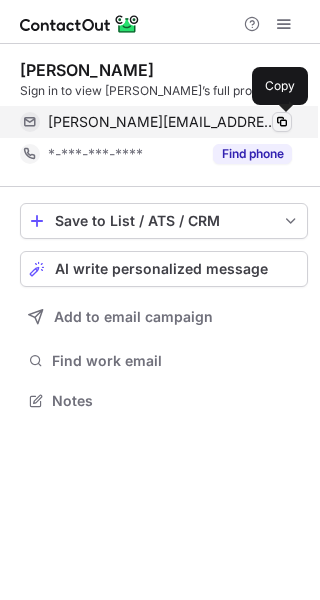 click at bounding box center (282, 122) 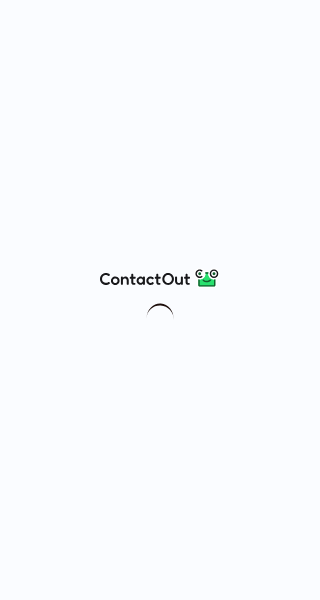 scroll, scrollTop: 0, scrollLeft: 0, axis: both 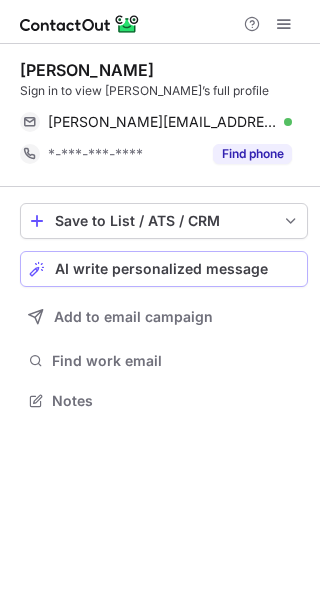click on "AI write personalized message" at bounding box center [161, 269] 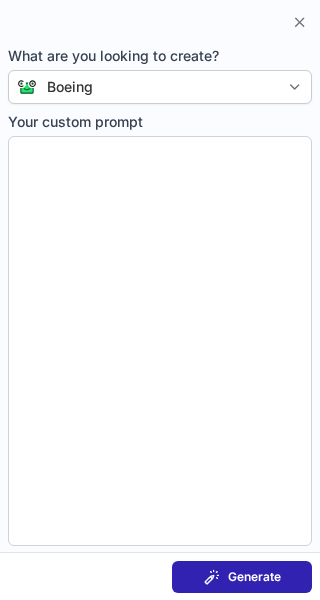 type on "**********" 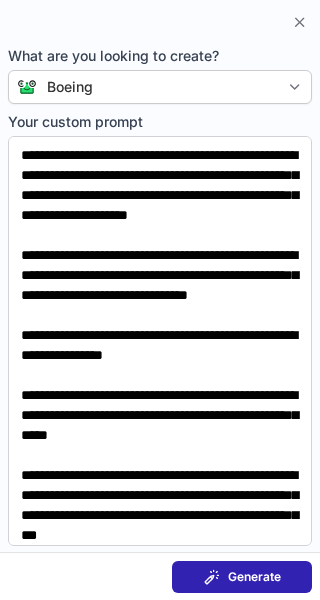 click on "Generate" at bounding box center [254, 577] 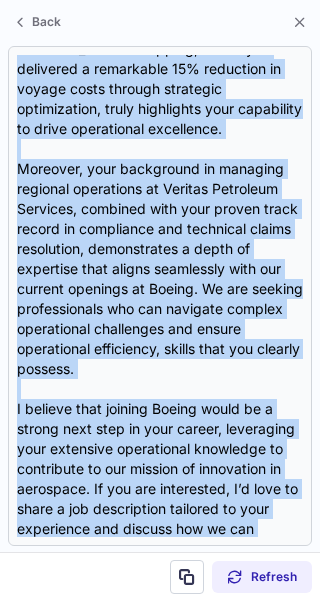 scroll, scrollTop: 478, scrollLeft: 0, axis: vertical 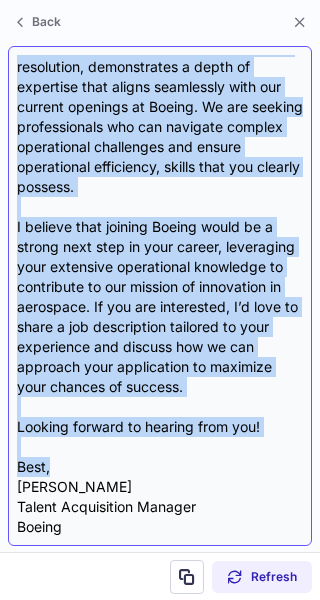 drag, startPoint x: 10, startPoint y: 139, endPoint x: 133, endPoint y: 468, distance: 351.24066 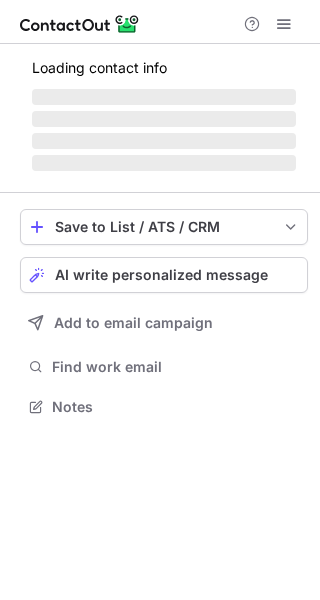 scroll, scrollTop: 0, scrollLeft: 0, axis: both 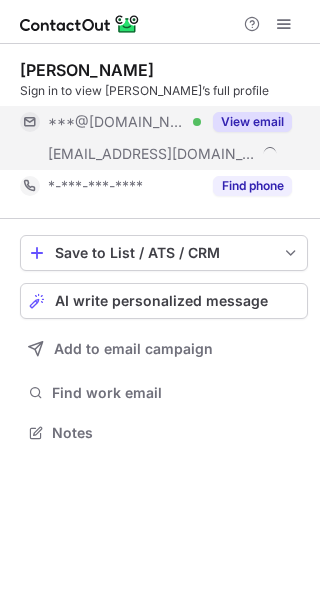 click on "View email" at bounding box center (252, 122) 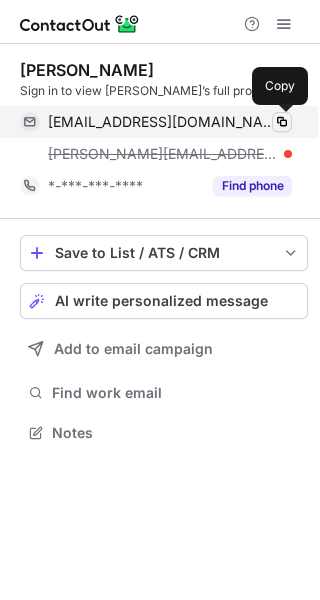 click at bounding box center (282, 122) 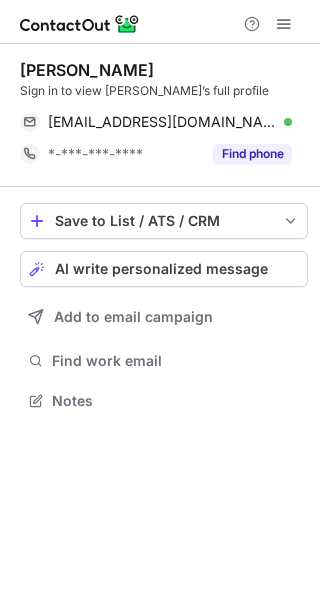 scroll, scrollTop: 0, scrollLeft: 0, axis: both 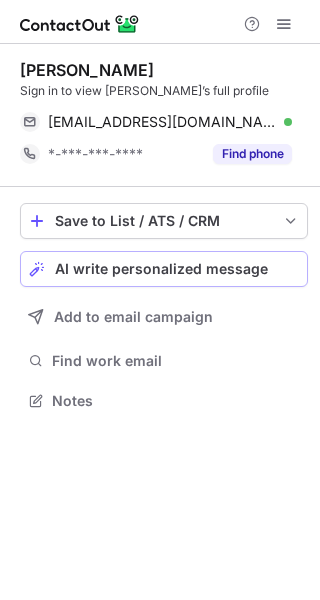 click on "AI write personalized message" at bounding box center (161, 269) 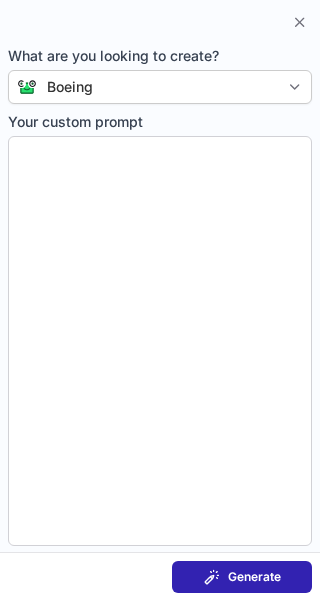 type on "**********" 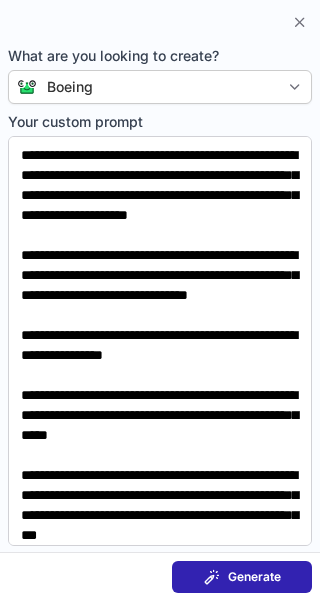 click on "Generate" at bounding box center [254, 577] 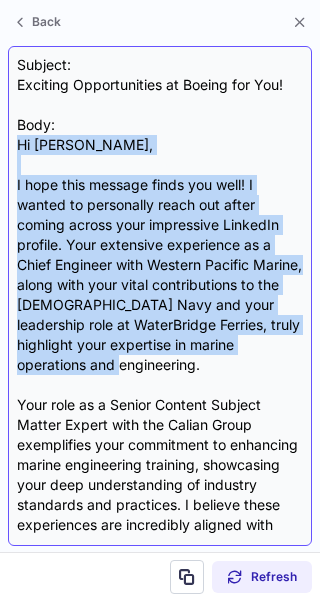 drag, startPoint x: 12, startPoint y: 143, endPoint x: 90, endPoint y: 371, distance: 240.97302 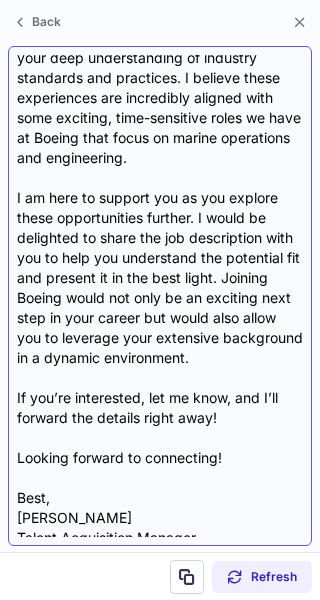 scroll, scrollTop: 428, scrollLeft: 0, axis: vertical 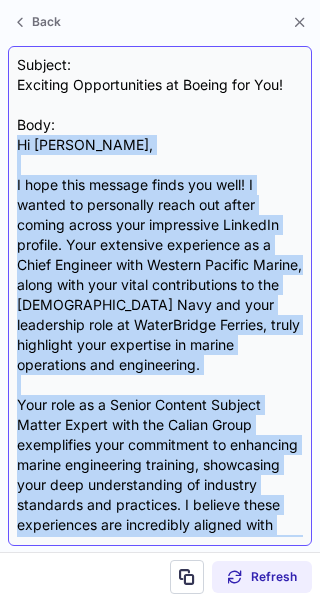 drag, startPoint x: 63, startPoint y: 498, endPoint x: 13, endPoint y: 141, distance: 360.4844 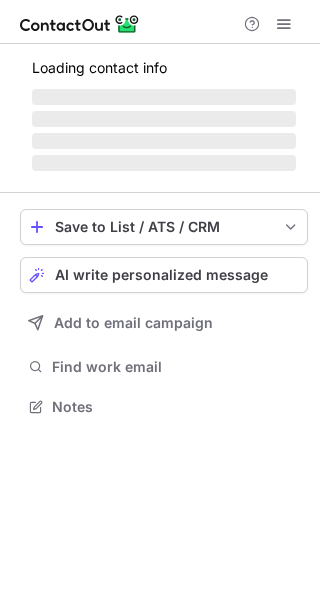 scroll, scrollTop: 0, scrollLeft: 0, axis: both 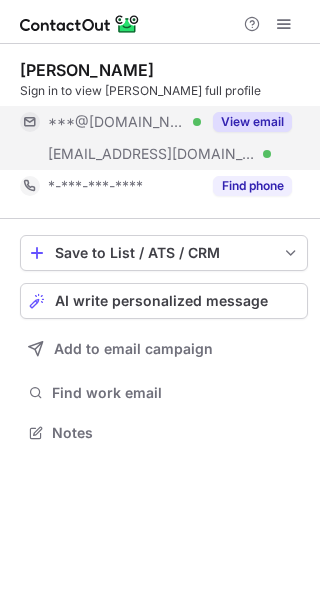 click on "View email" at bounding box center (252, 122) 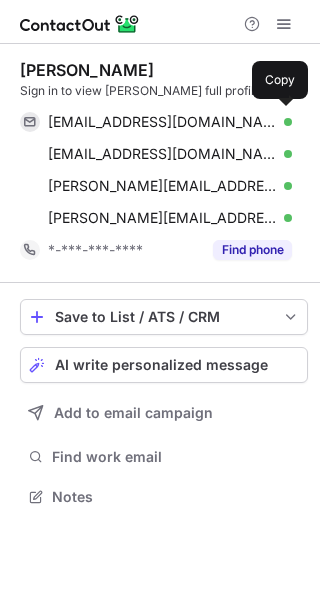 scroll, scrollTop: 10, scrollLeft: 10, axis: both 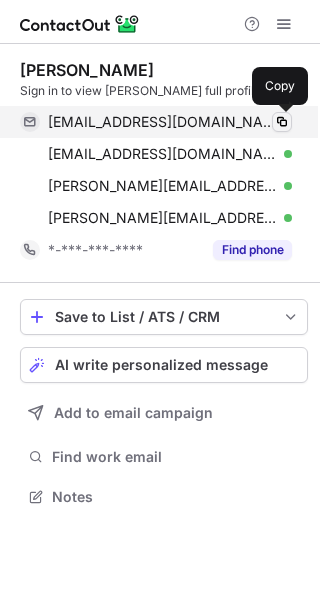 click at bounding box center [282, 122] 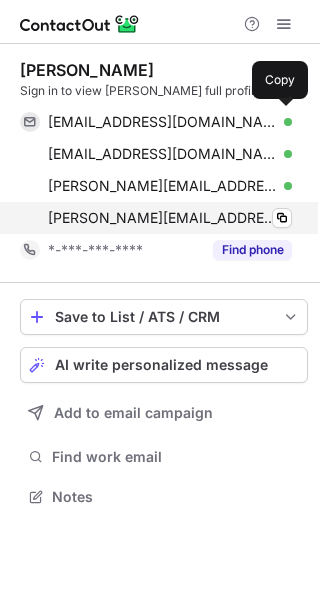 scroll, scrollTop: 0, scrollLeft: 0, axis: both 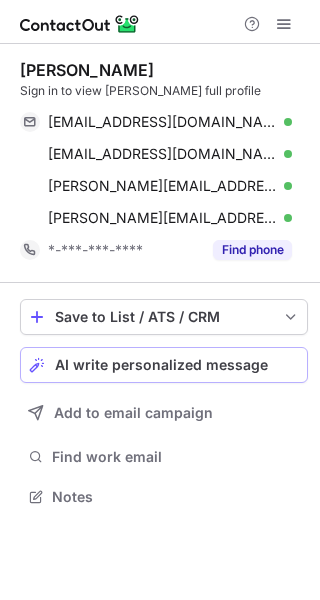 click on "AI write personalized message" at bounding box center [161, 365] 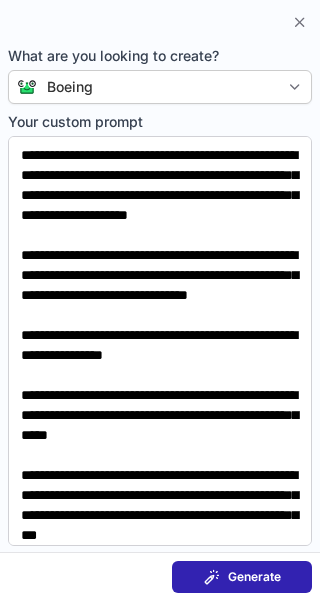 click on "Generate" at bounding box center [254, 577] 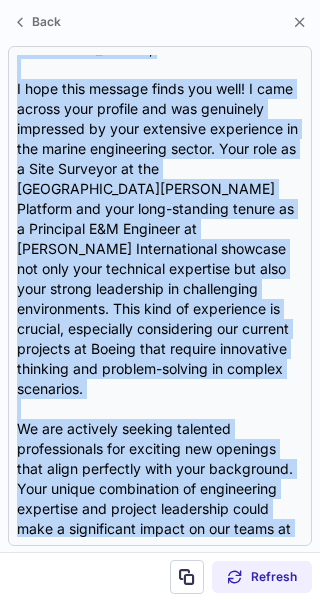 scroll, scrollTop: 438, scrollLeft: 0, axis: vertical 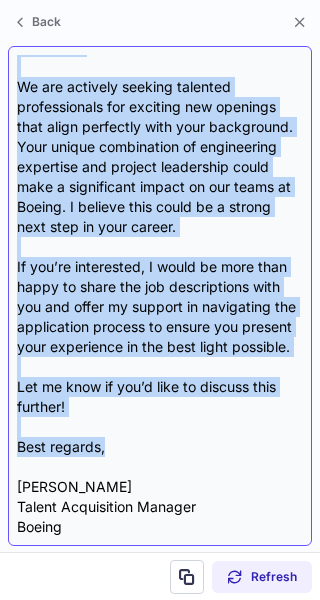 drag, startPoint x: 16, startPoint y: 142, endPoint x: 117, endPoint y: 452, distance: 326.03833 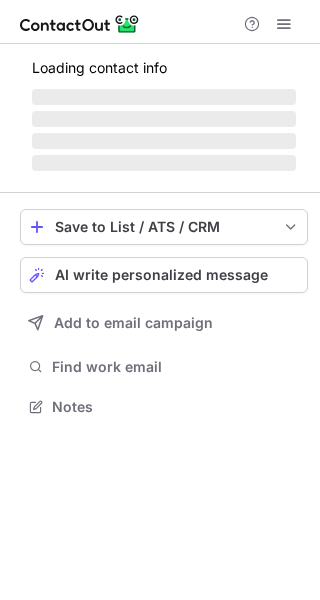 scroll, scrollTop: 0, scrollLeft: 0, axis: both 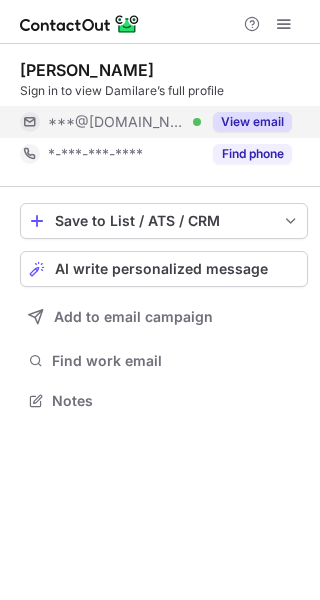 click on "View email" at bounding box center (252, 122) 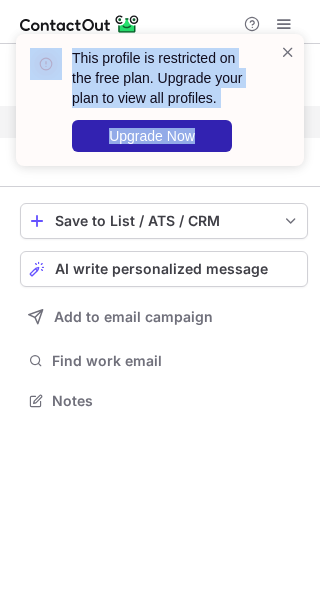 drag, startPoint x: 251, startPoint y: 119, endPoint x: -214, endPoint y: -25, distance: 486.7864 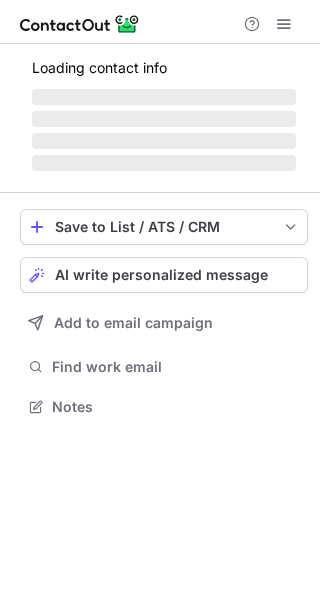 scroll, scrollTop: 0, scrollLeft: 0, axis: both 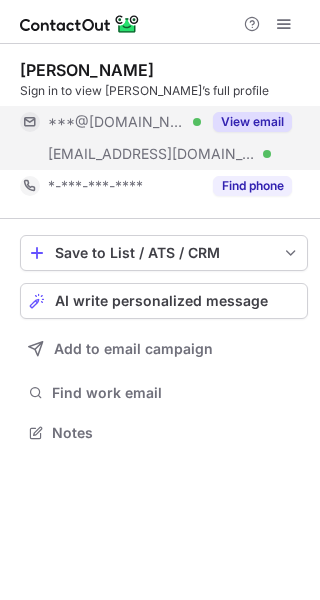 click on "View email" at bounding box center (252, 122) 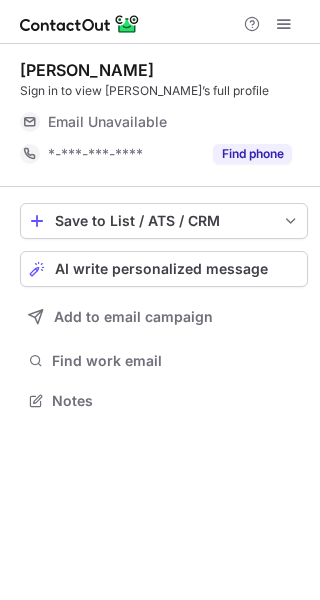 scroll, scrollTop: 0, scrollLeft: 0, axis: both 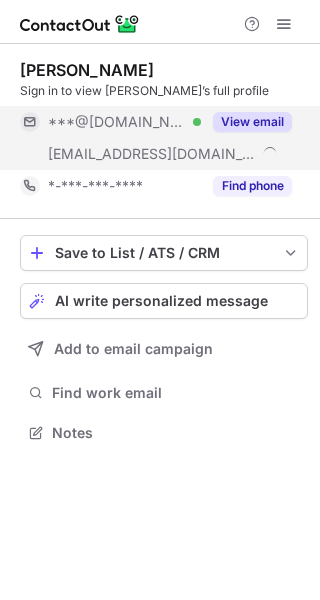 click on "View email" at bounding box center [252, 122] 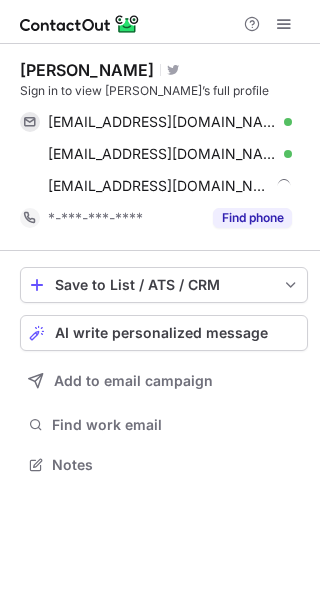scroll, scrollTop: 10, scrollLeft: 10, axis: both 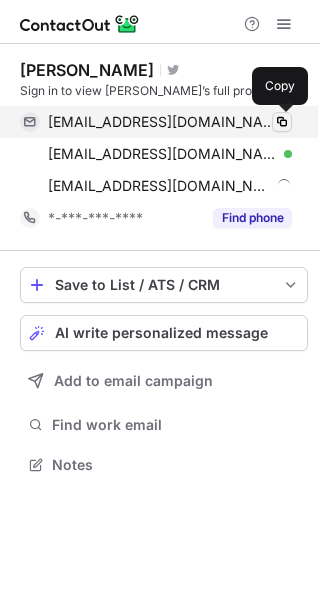 click at bounding box center [282, 122] 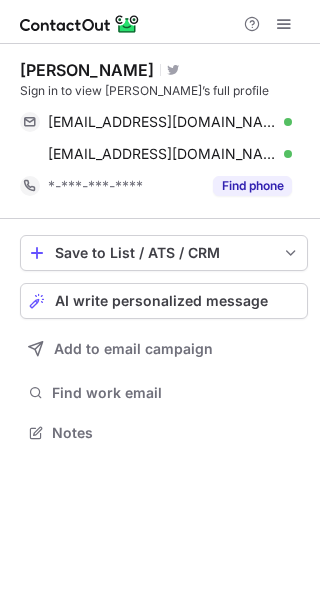 scroll, scrollTop: 0, scrollLeft: 0, axis: both 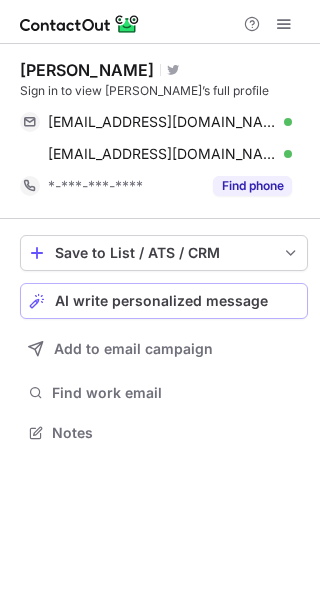 click on "AI write personalized message" at bounding box center (161, 301) 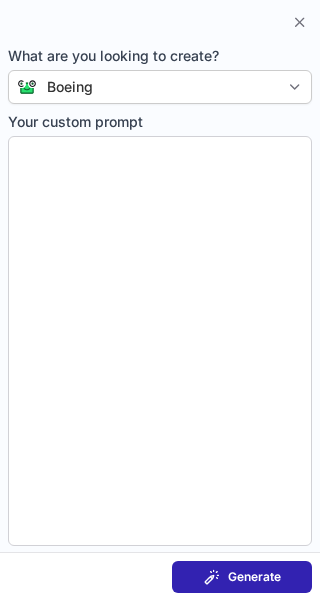 type on "**********" 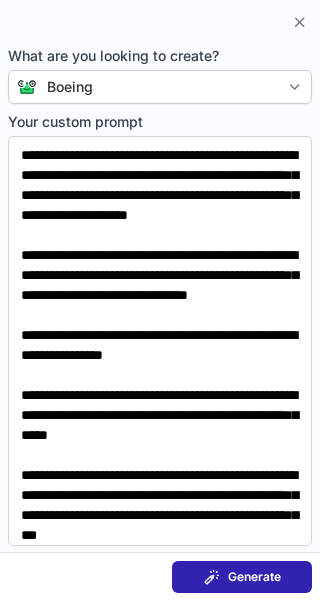 click on "Generate" at bounding box center [254, 577] 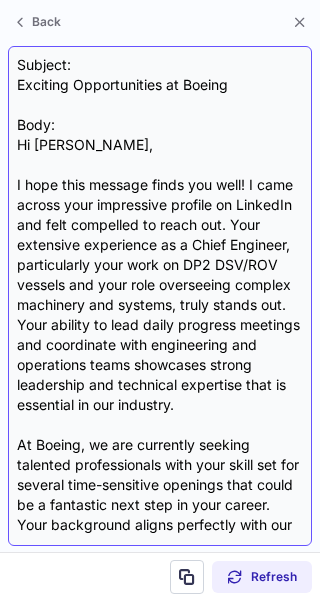 click on "Subject: Exciting Opportunities at Boeing Body: Hi Shereyar, I hope this message finds you well! I came across your impressive profile on LinkedIn and felt compelled to reach out. Your extensive experience as a Chief Engineer, particularly your work on DP2 DSV/ROV vessels and your role overseeing complex machinery and systems, truly stands out. Your ability to lead daily progress meetings and coordinate with engineering and operations teams showcases strong leadership and technical expertise that is essential in our industry. At Boeing, we are currently seeking talented professionals with your skill set for several time-sensitive openings that could be a fantastic next step in your career. Your background aligns perfectly with our mission to innovate and enhance aviation technology, and I believe you would make a significant impact within our teams. Looking forward to the possibility of working together! Best regards, Jeffrey Hill  Talent Acquisition Manager  Boeing" at bounding box center [160, 296] 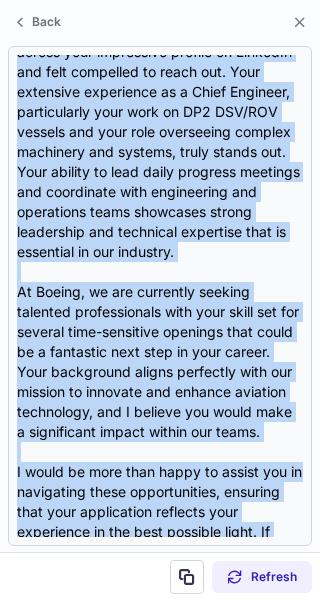 scroll, scrollTop: 438, scrollLeft: 0, axis: vertical 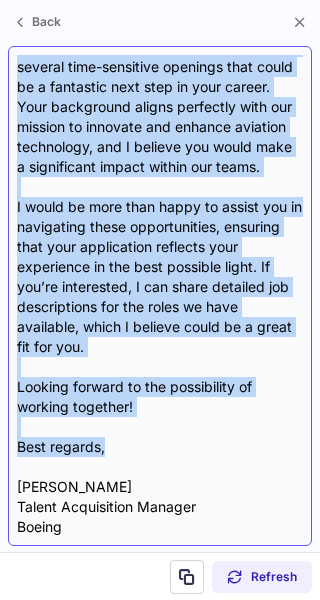 drag, startPoint x: 17, startPoint y: 139, endPoint x: 110, endPoint y: 445, distance: 319.82025 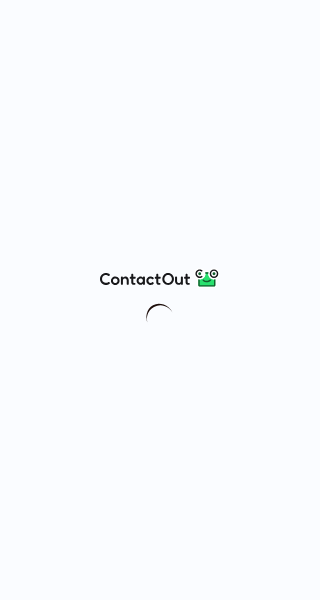 scroll, scrollTop: 0, scrollLeft: 0, axis: both 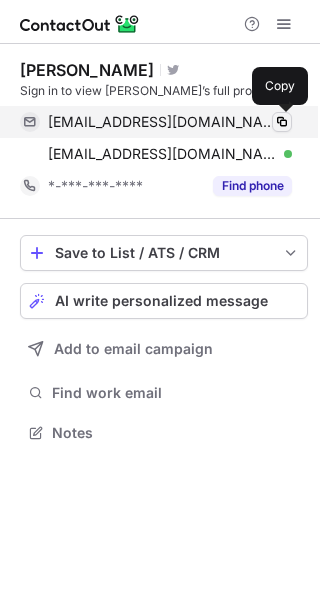 click at bounding box center (282, 122) 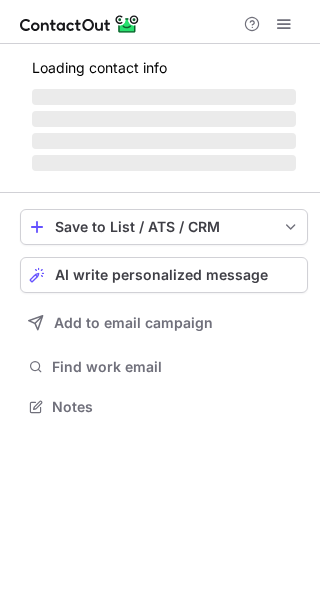 scroll, scrollTop: 0, scrollLeft: 0, axis: both 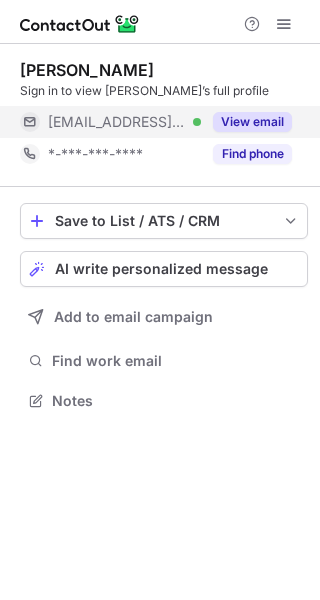 click on "View email" at bounding box center [252, 122] 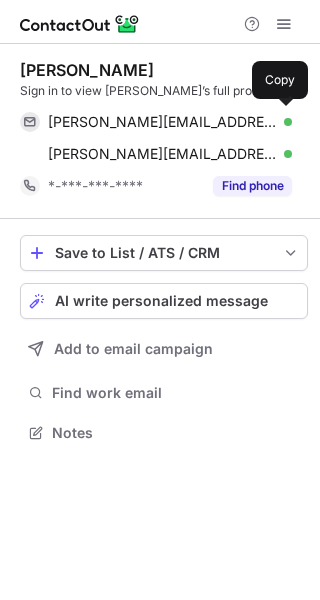 scroll, scrollTop: 10, scrollLeft: 10, axis: both 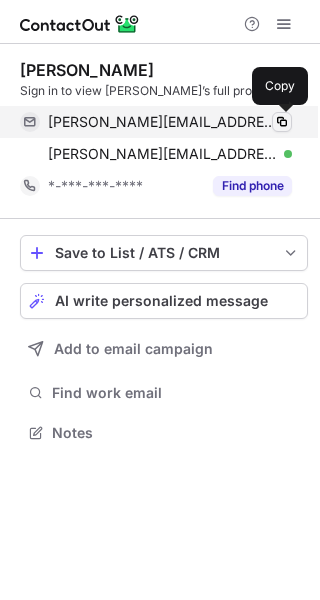 click at bounding box center (282, 122) 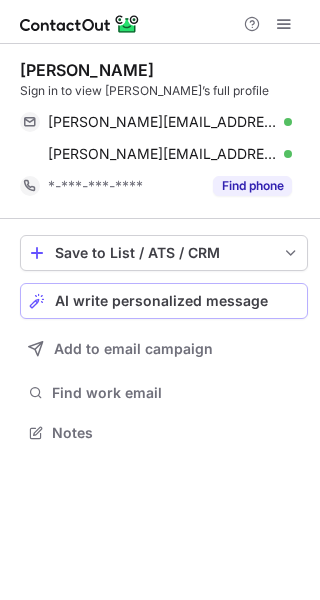 scroll, scrollTop: 0, scrollLeft: 0, axis: both 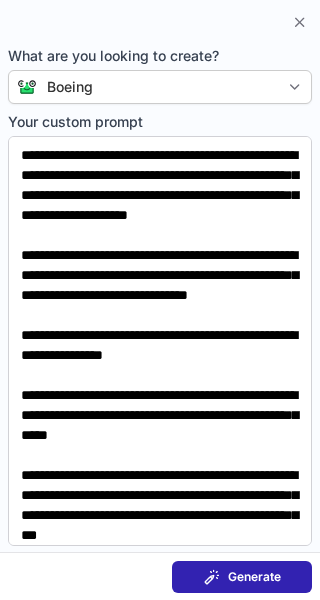 click on "Generate" at bounding box center (242, 577) 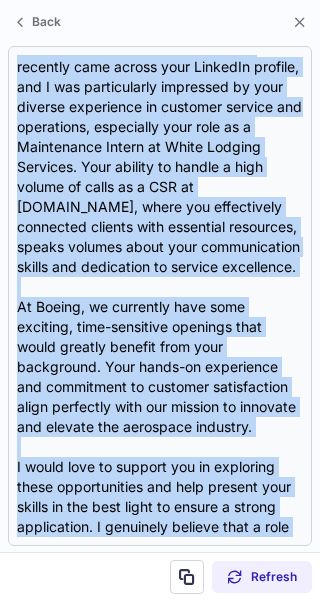 scroll, scrollTop: 438, scrollLeft: 0, axis: vertical 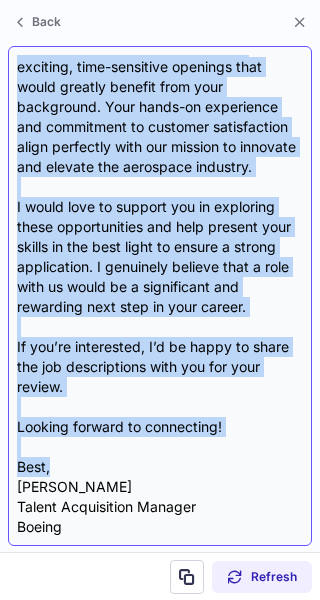 drag, startPoint x: 13, startPoint y: 144, endPoint x: 171, endPoint y: 473, distance: 364.9726 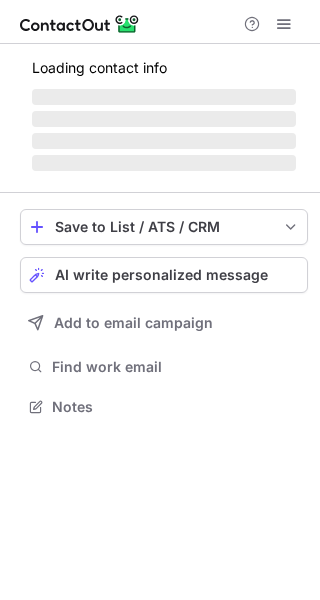 scroll, scrollTop: 0, scrollLeft: 0, axis: both 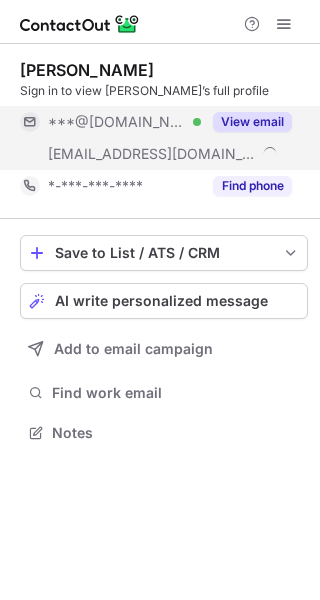 click on "View email" at bounding box center [252, 122] 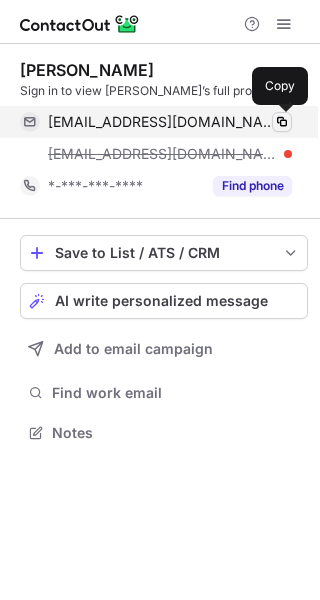 click at bounding box center (282, 122) 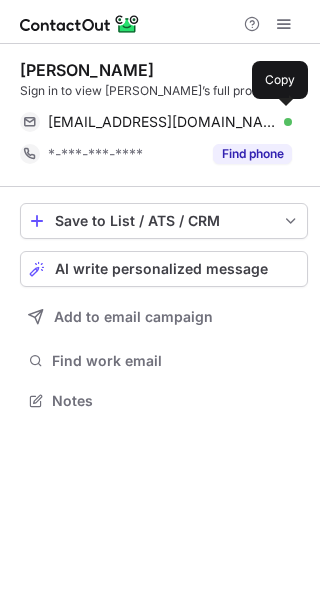 scroll, scrollTop: 0, scrollLeft: 0, axis: both 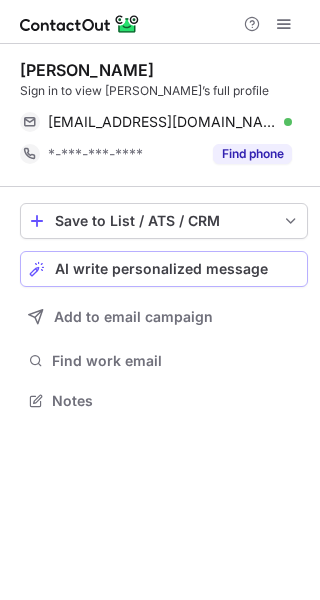 click on "AI write personalized message" at bounding box center [161, 269] 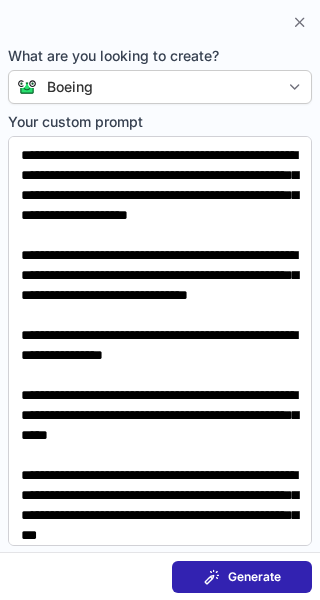 click on "Generate" at bounding box center (254, 577) 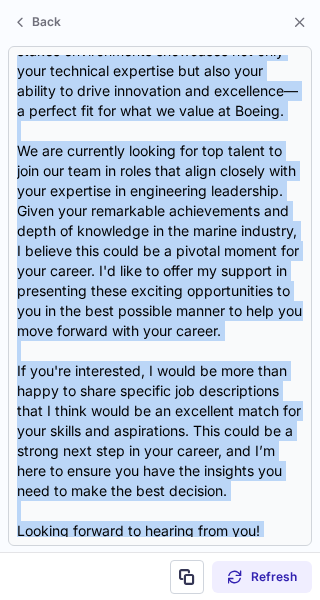 scroll, scrollTop: 518, scrollLeft: 0, axis: vertical 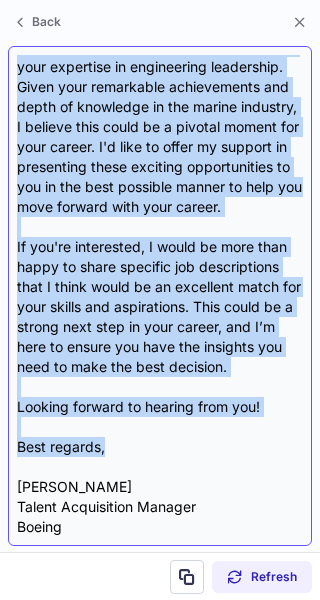 drag, startPoint x: 16, startPoint y: 144, endPoint x: 135, endPoint y: 444, distance: 322.73984 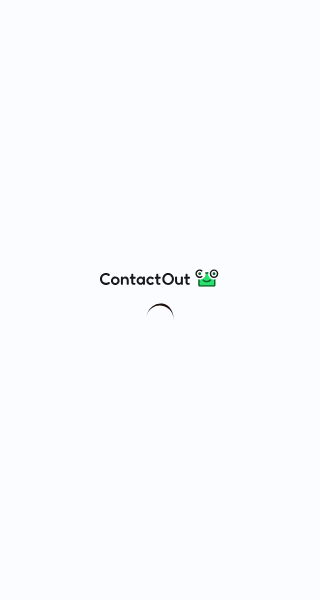 scroll, scrollTop: 0, scrollLeft: 0, axis: both 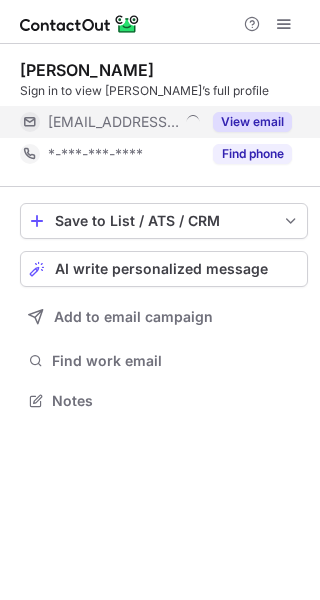 click on "View email" at bounding box center (252, 122) 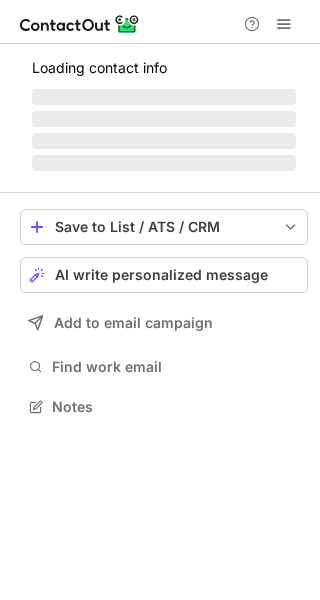 scroll, scrollTop: 0, scrollLeft: 0, axis: both 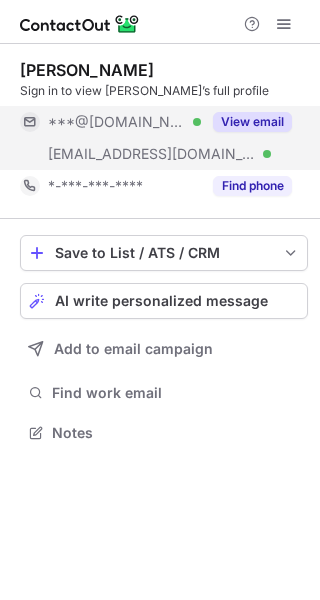 click on "View email" at bounding box center [252, 122] 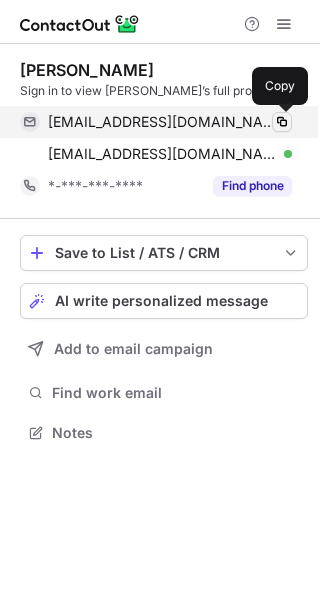 click at bounding box center (282, 122) 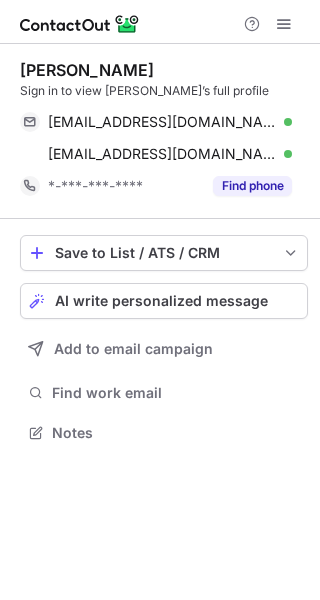 scroll, scrollTop: 0, scrollLeft: 0, axis: both 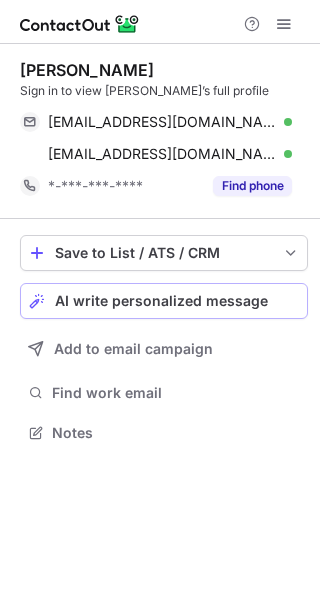 click on "AI write personalized message" at bounding box center (161, 301) 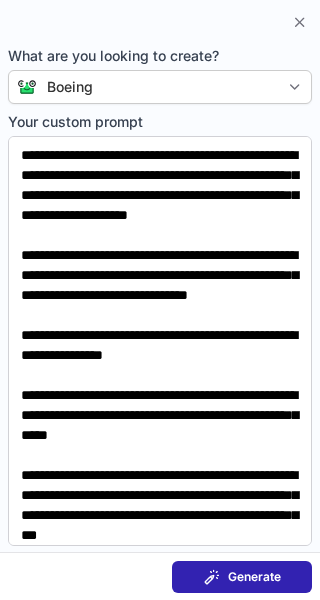 click on "Generate" at bounding box center [254, 577] 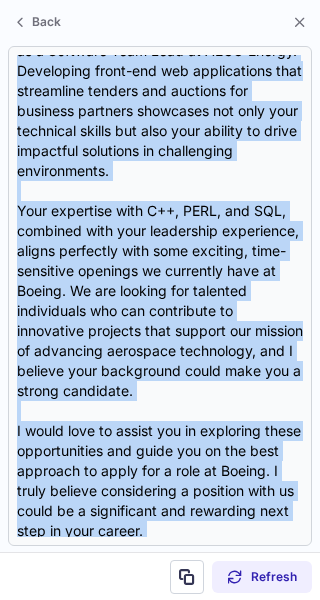 scroll, scrollTop: 518, scrollLeft: 0, axis: vertical 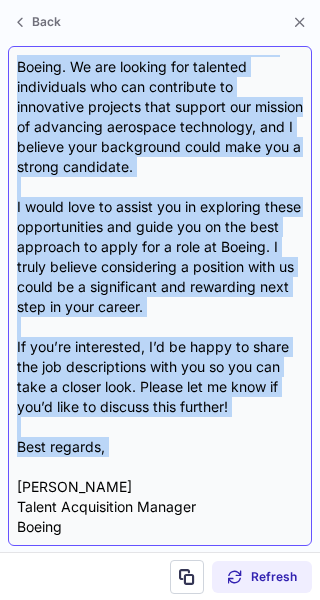drag, startPoint x: 19, startPoint y: 144, endPoint x: 119, endPoint y: 460, distance: 331.4453 